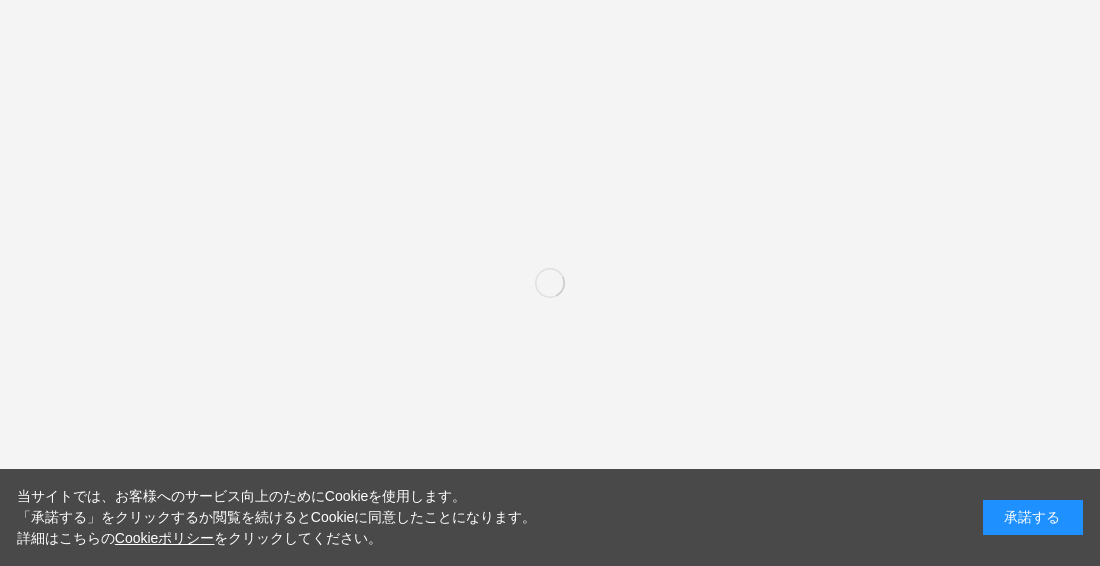 scroll, scrollTop: 0, scrollLeft: 0, axis: both 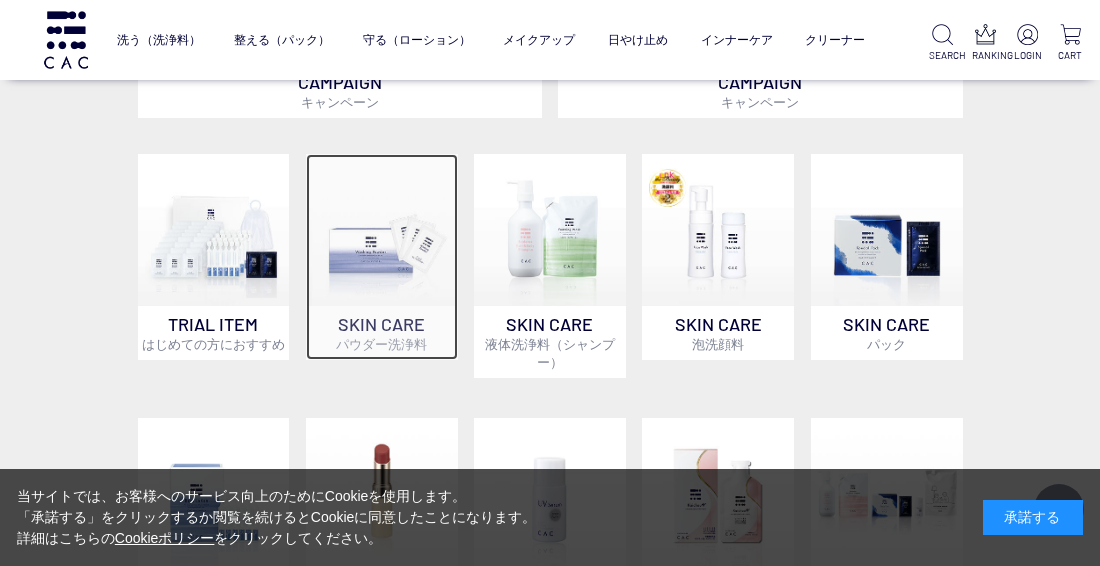 click at bounding box center (382, 230) 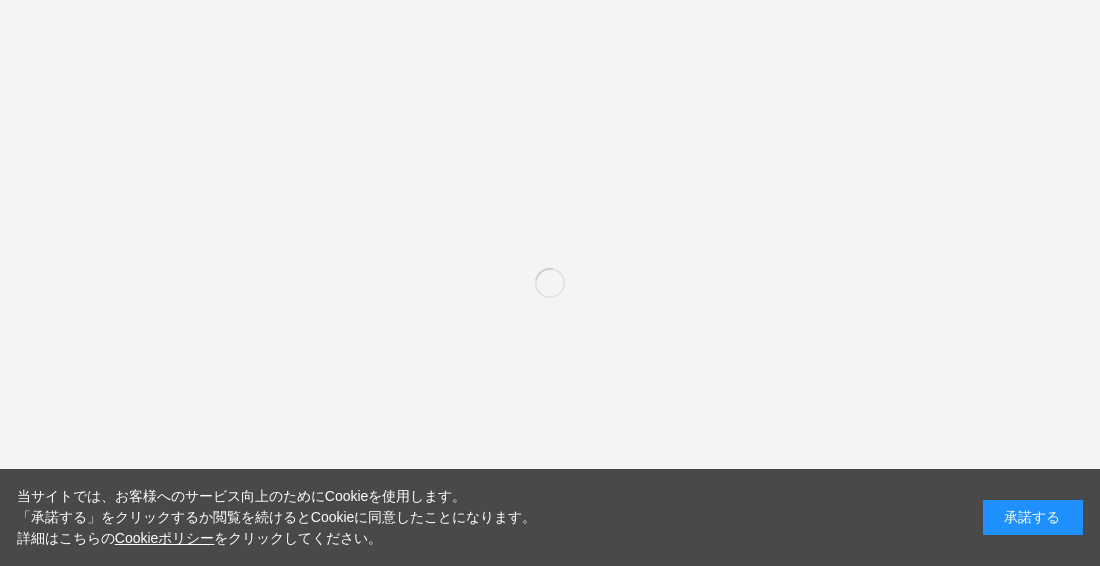 scroll, scrollTop: 0, scrollLeft: 0, axis: both 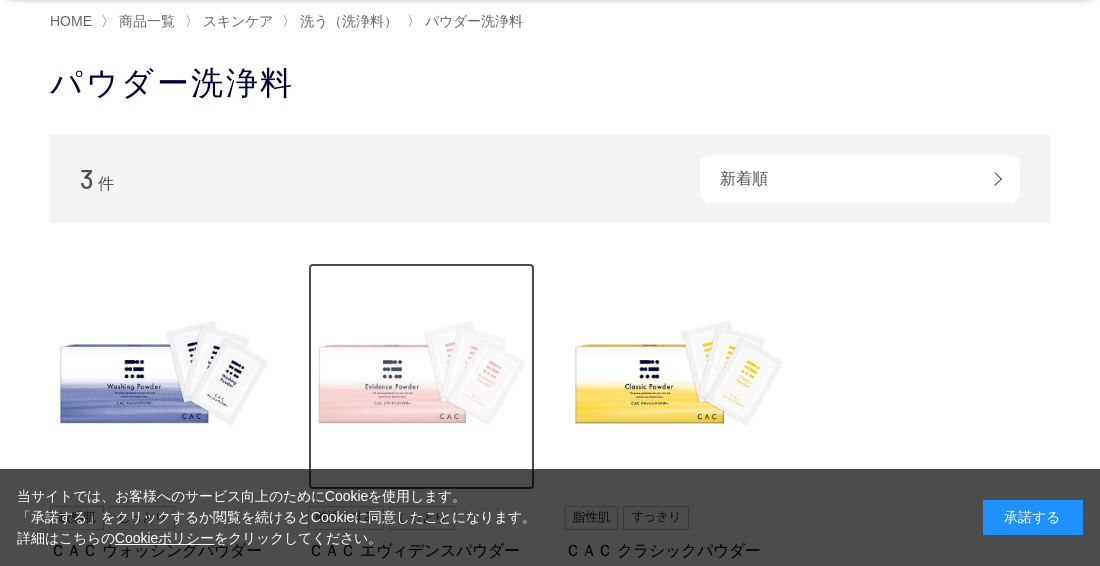 click at bounding box center (422, 377) 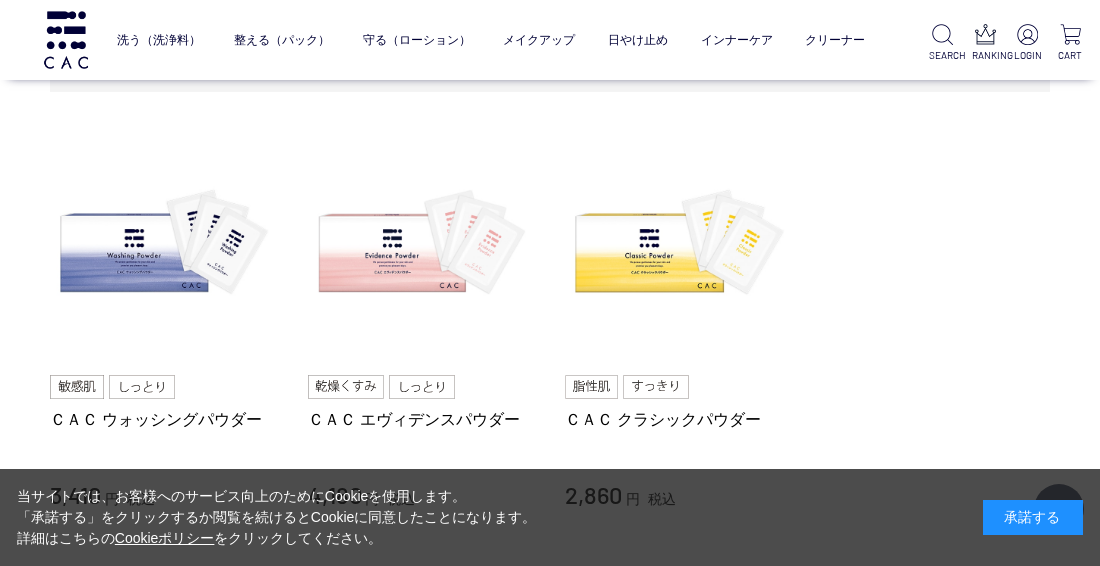 scroll, scrollTop: 333, scrollLeft: 0, axis: vertical 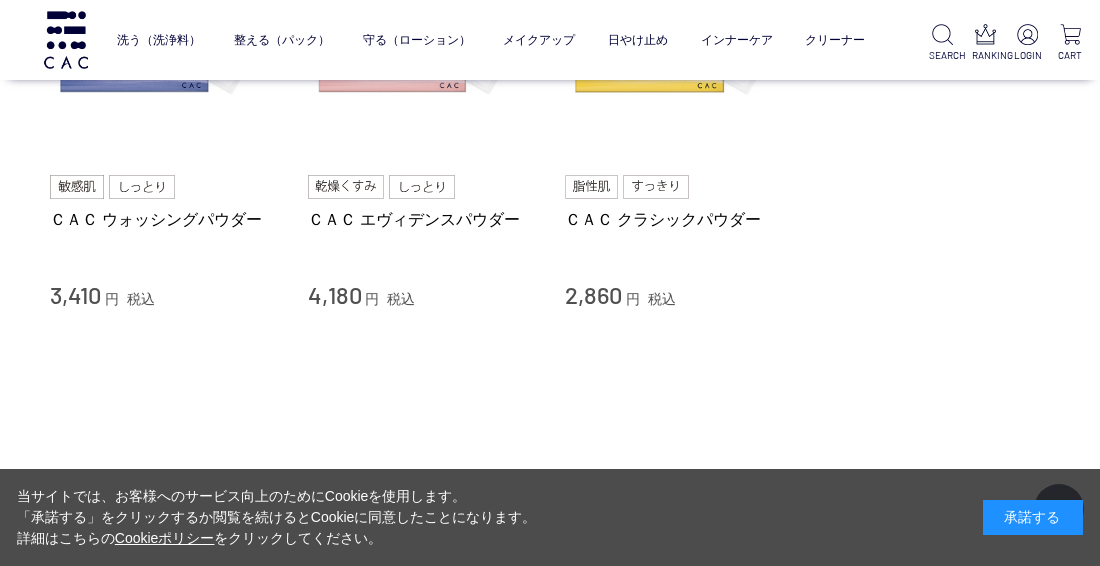 click on "ＣＡＣ エヴィデンスパウダー
4,180
円
税込" at bounding box center (422, 243) 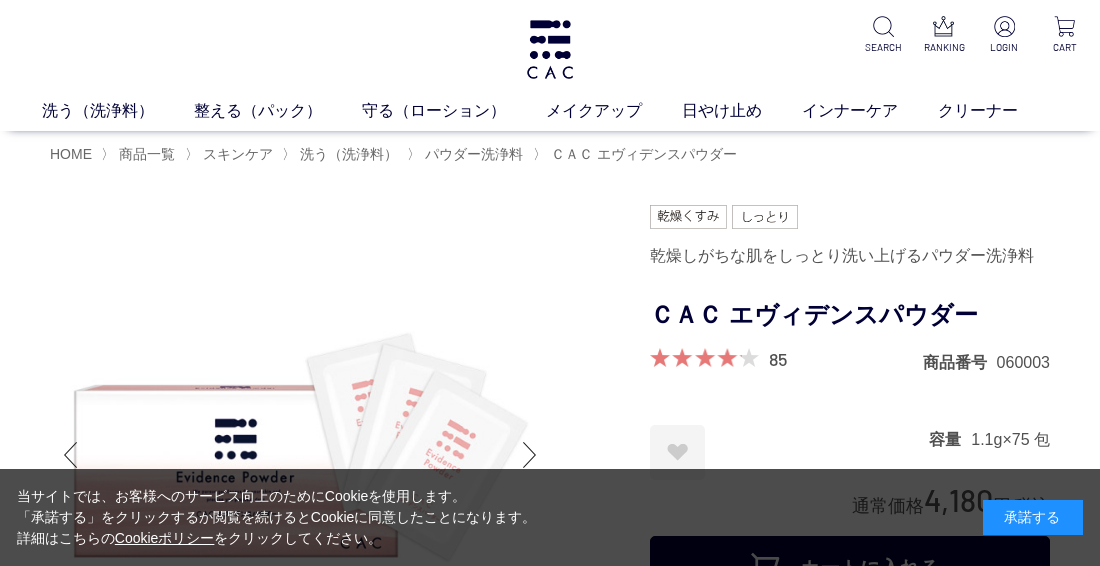 scroll, scrollTop: 0, scrollLeft: 0, axis: both 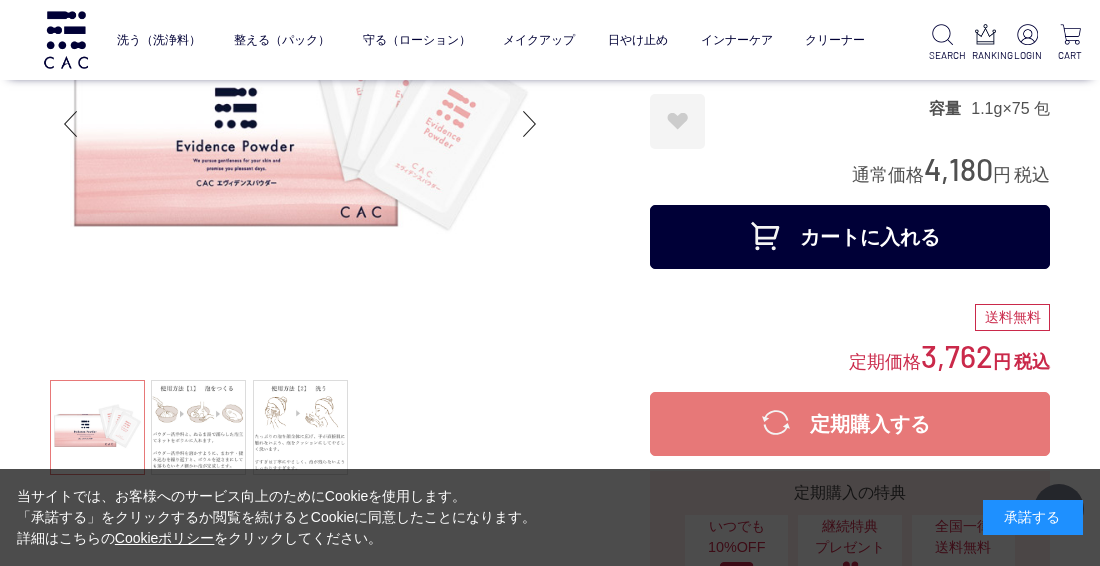 click on "カートに入れる" at bounding box center [850, 237] 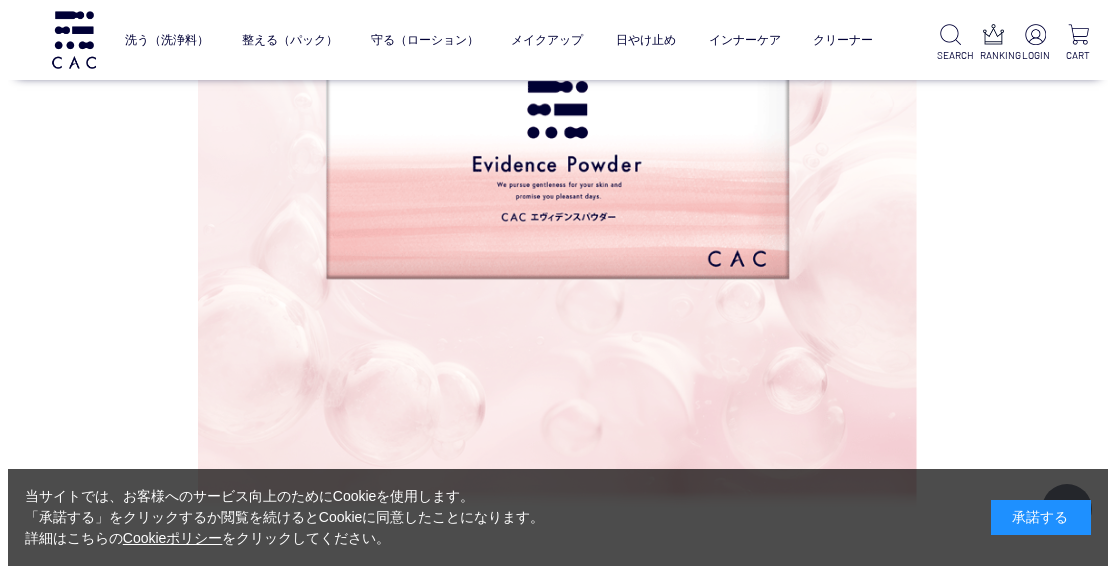 scroll, scrollTop: 1266, scrollLeft: 0, axis: vertical 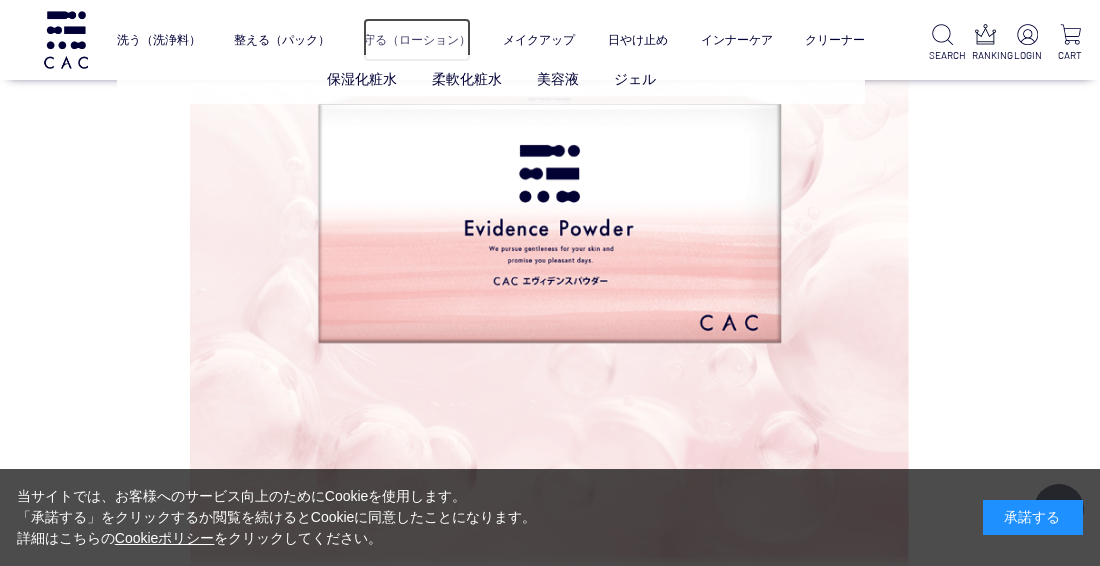 click on "守る（ローション）" at bounding box center [417, 40] 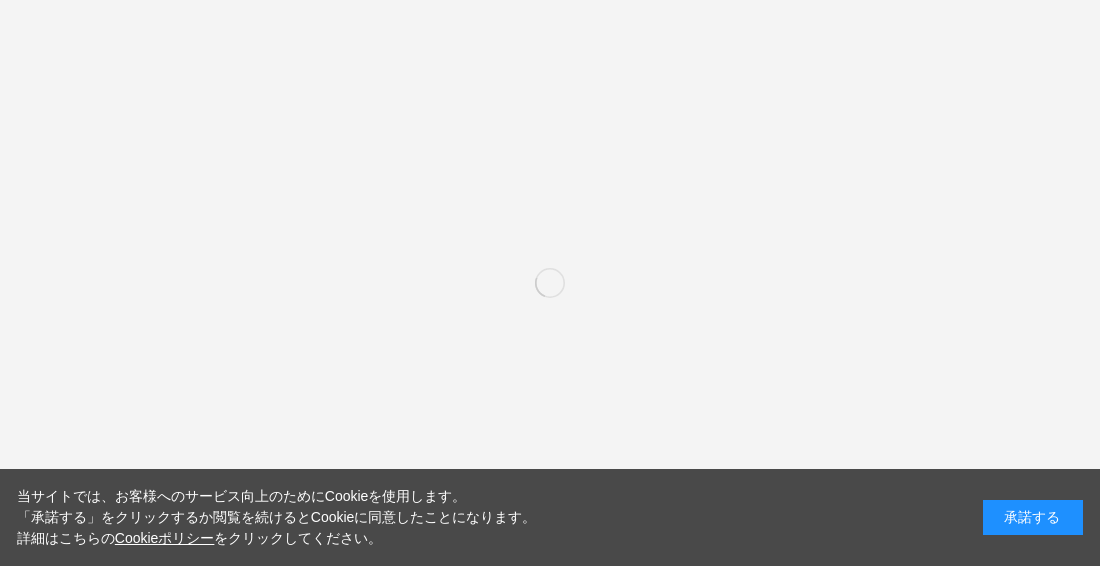 scroll, scrollTop: 0, scrollLeft: 0, axis: both 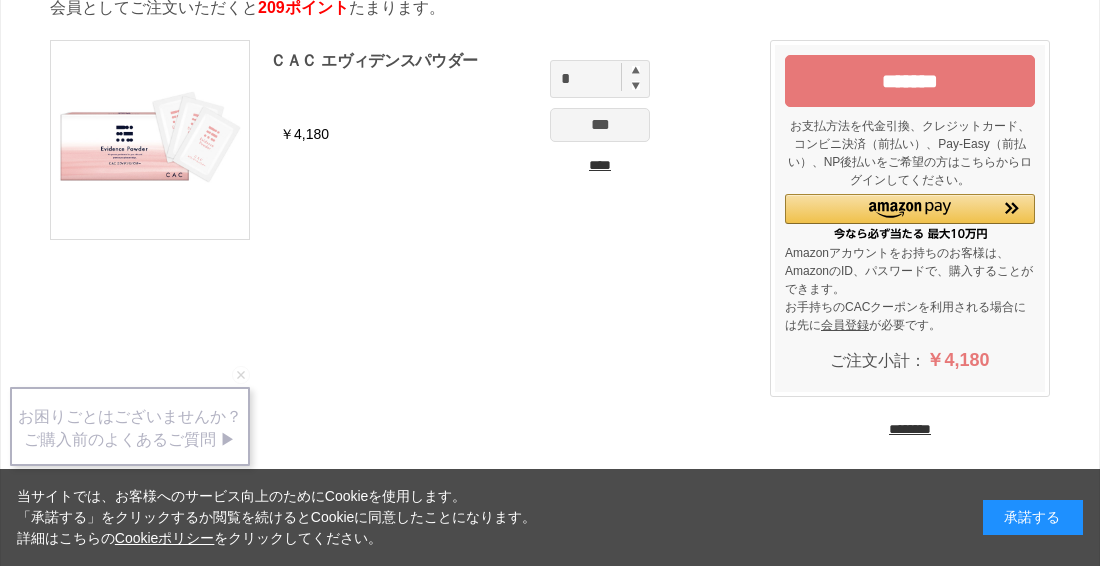 click on "*******" at bounding box center [910, 81] 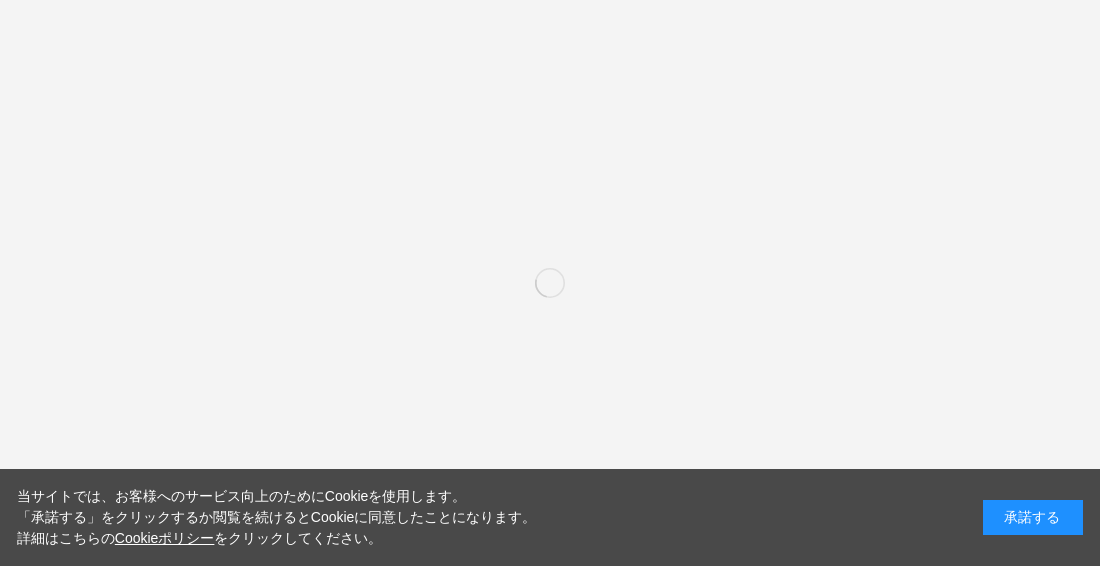 scroll, scrollTop: 0, scrollLeft: 0, axis: both 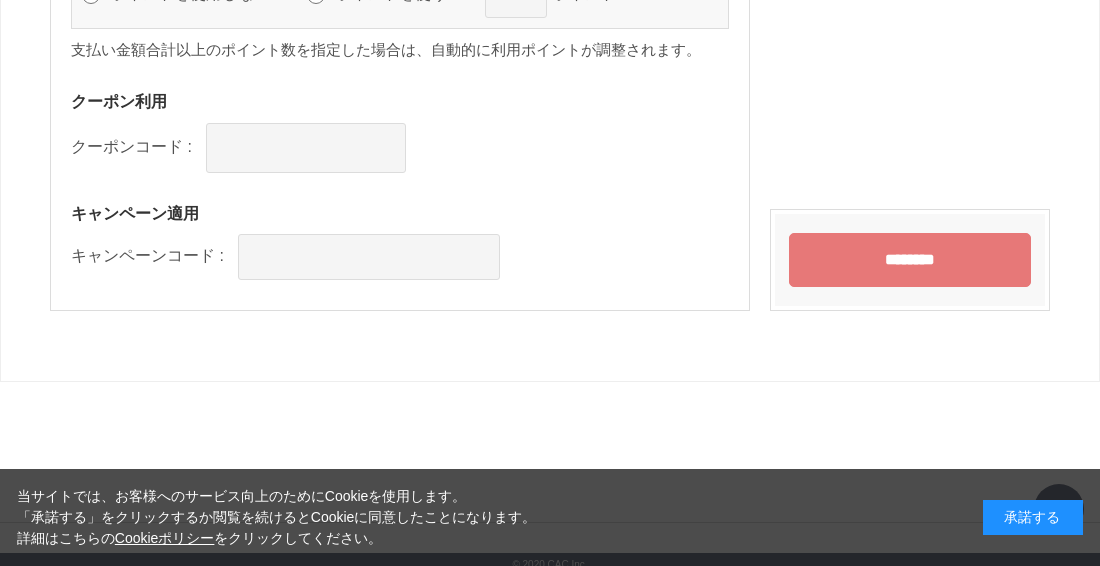 click on "********" at bounding box center [910, 260] 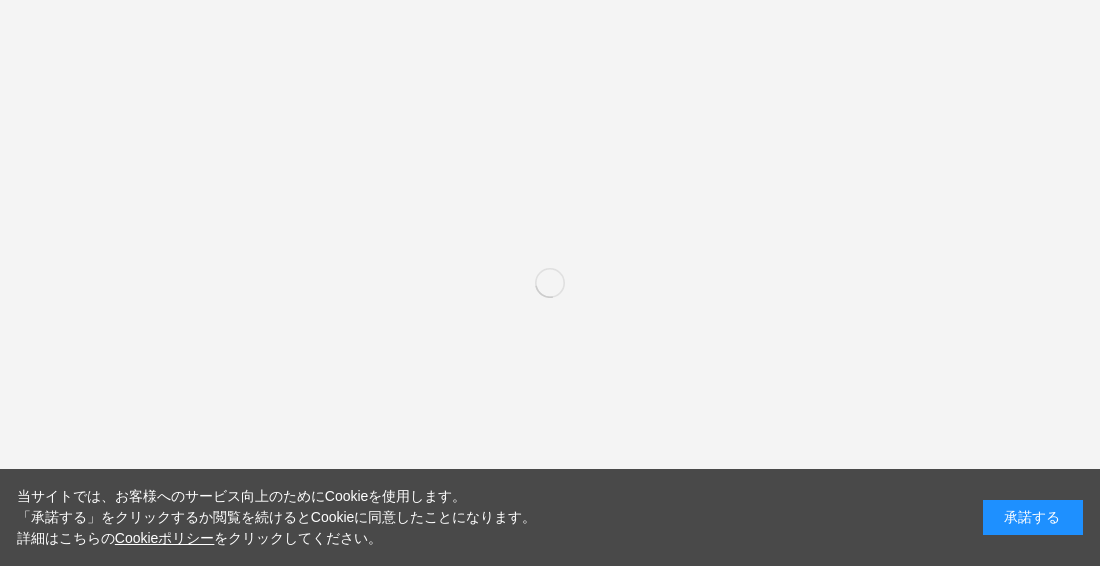 scroll, scrollTop: 0, scrollLeft: 0, axis: both 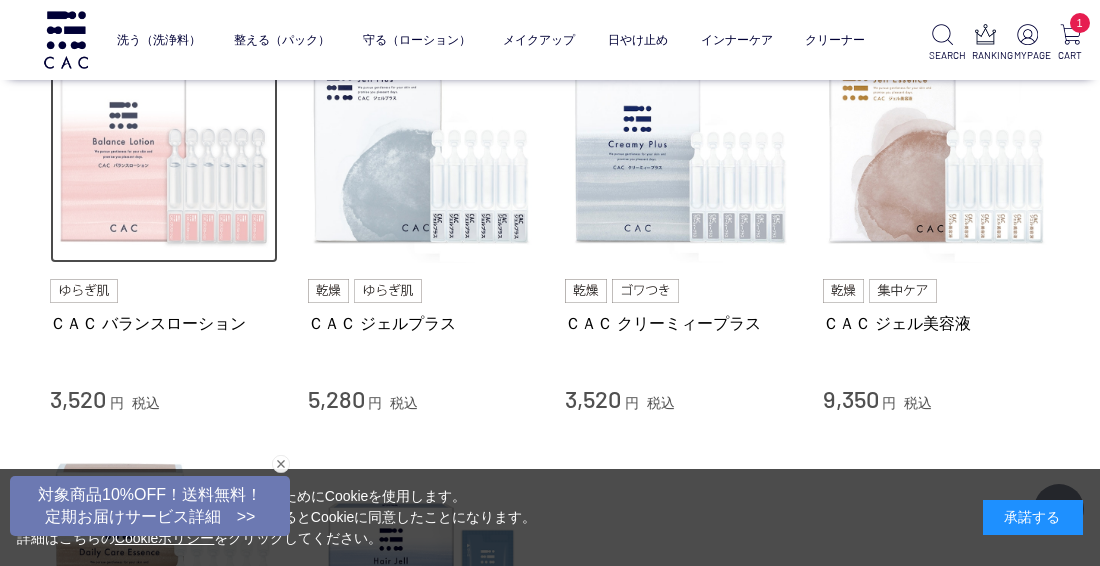 click at bounding box center (164, 150) 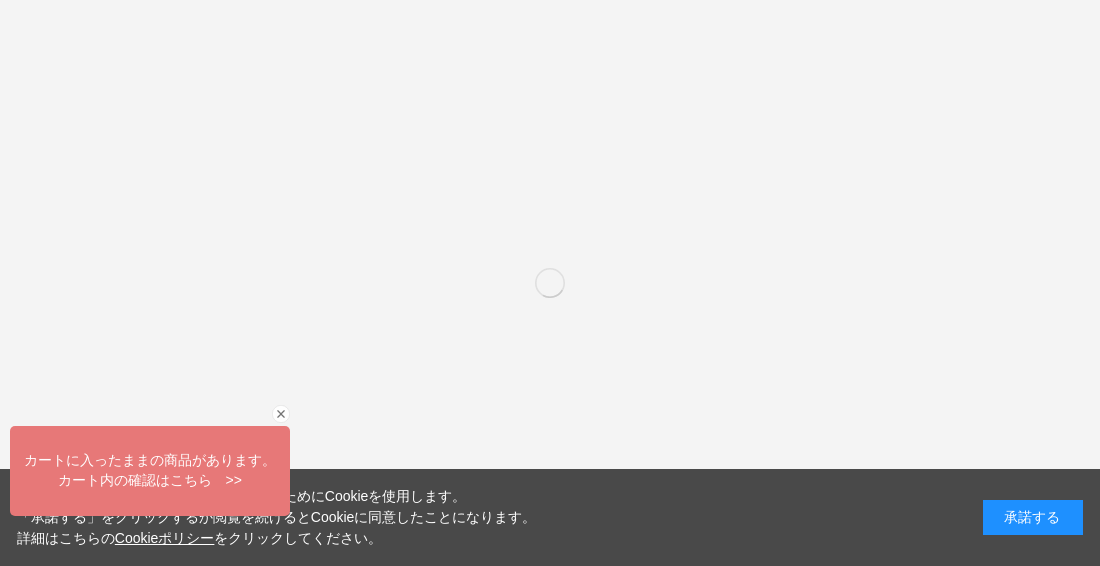 scroll, scrollTop: 0, scrollLeft: 0, axis: both 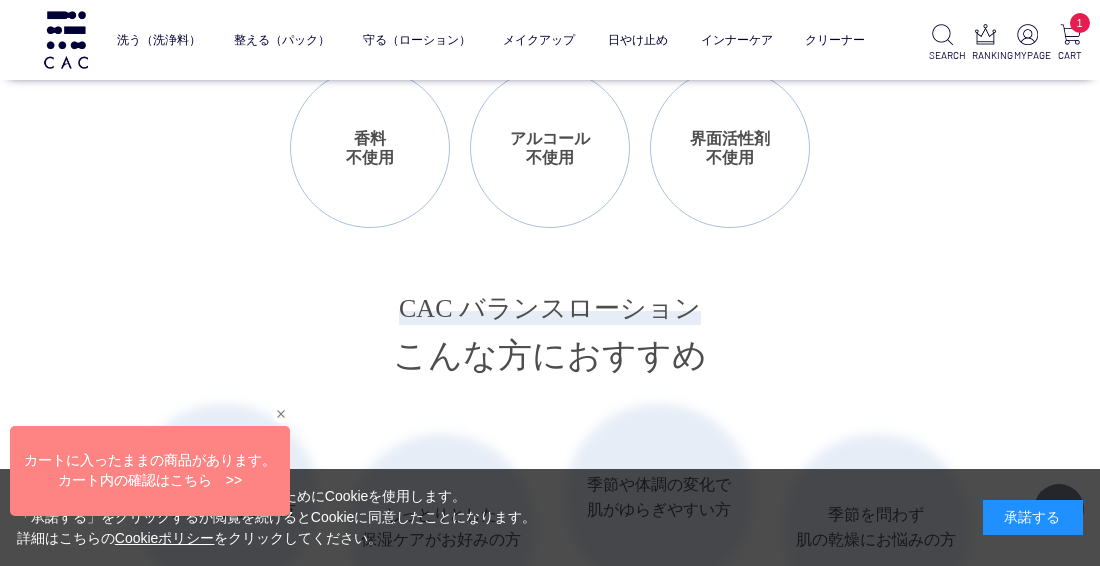 click at bounding box center (147, 475) 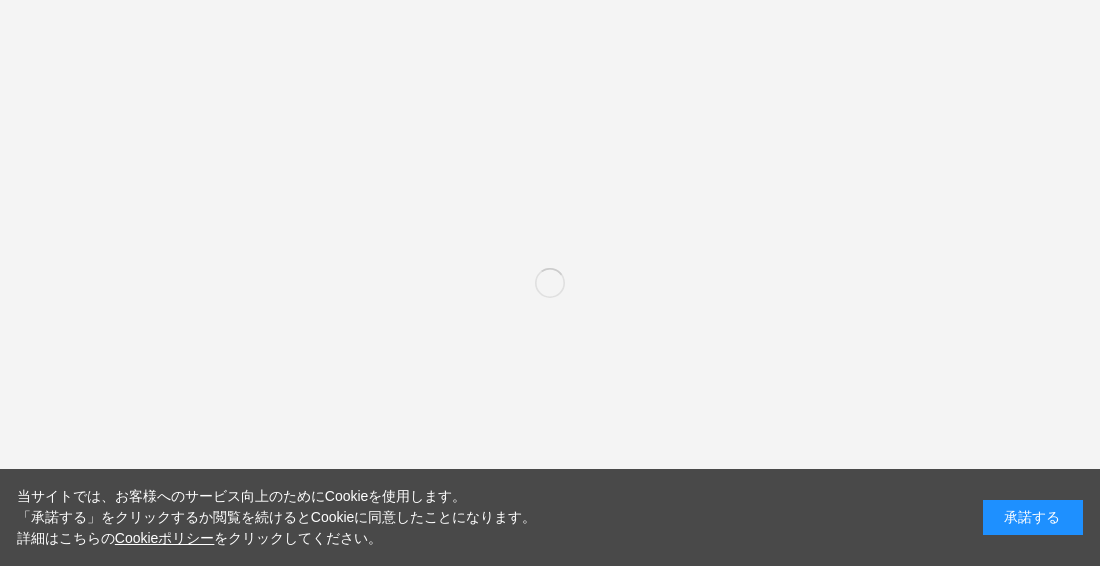 scroll, scrollTop: 0, scrollLeft: 0, axis: both 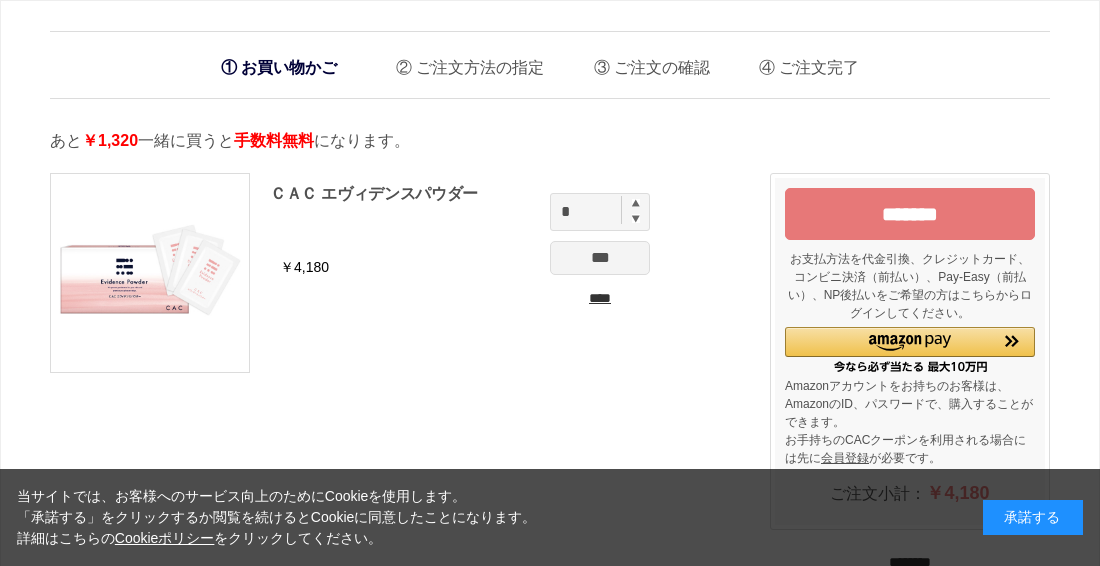 click on "***" at bounding box center (600, 258) 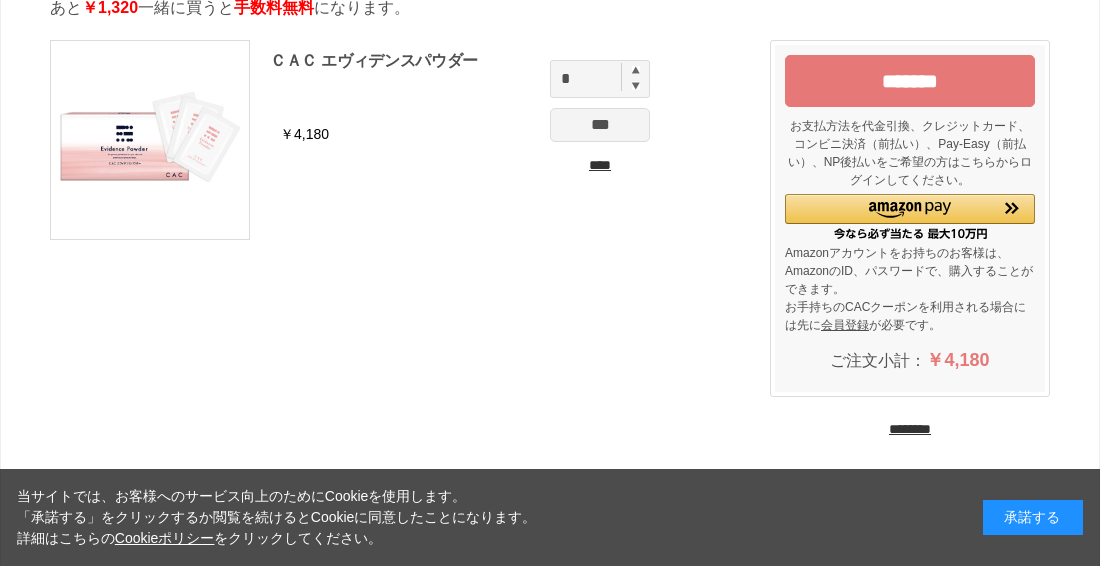 scroll, scrollTop: 0, scrollLeft: 0, axis: both 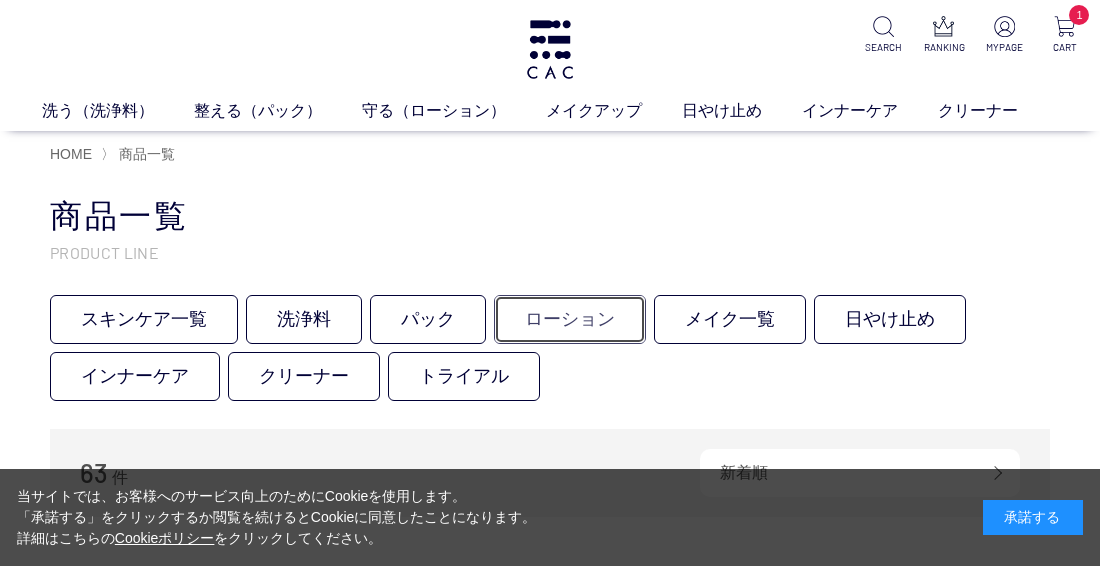 click on "ローション" at bounding box center [570, 319] 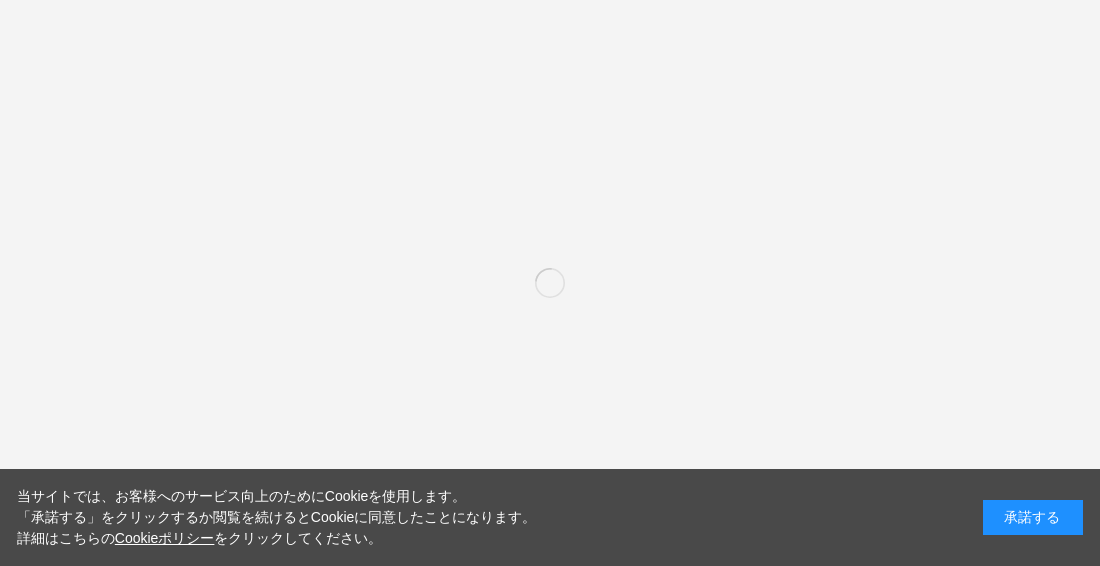 scroll, scrollTop: 0, scrollLeft: 0, axis: both 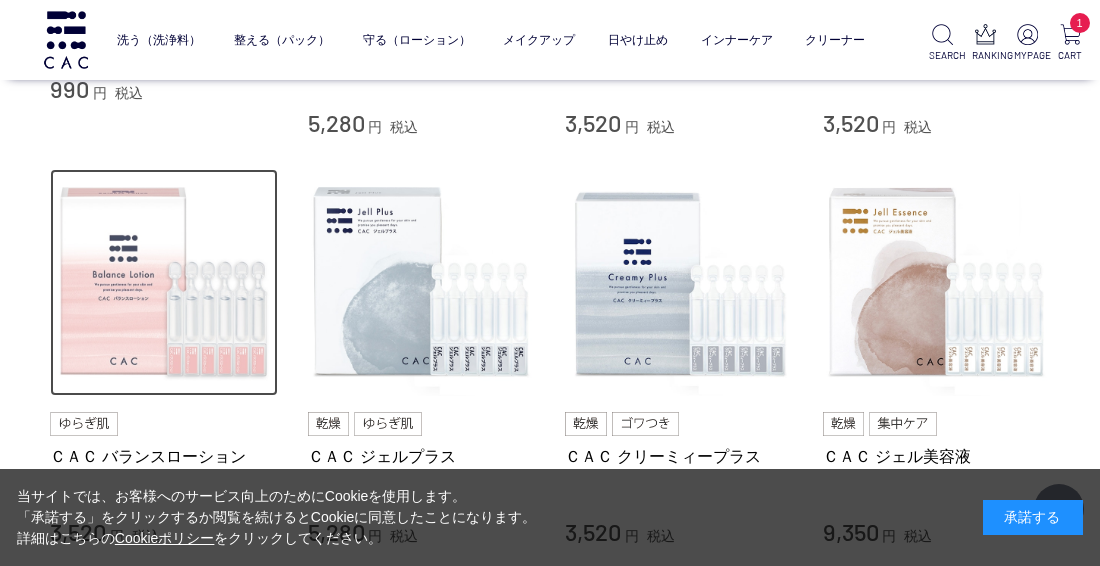 click at bounding box center [164, 283] 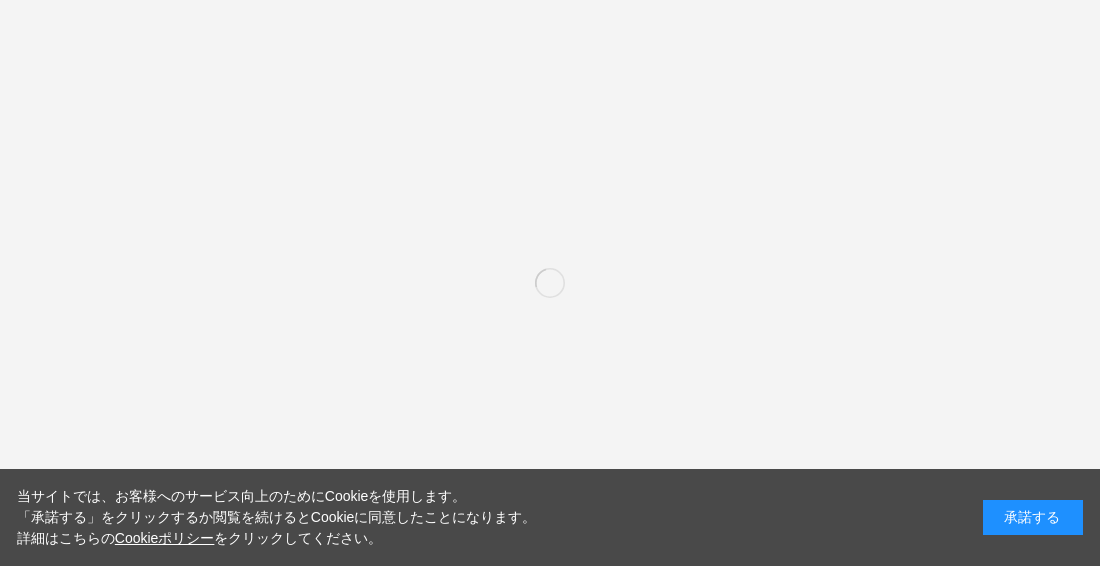 scroll, scrollTop: 0, scrollLeft: 0, axis: both 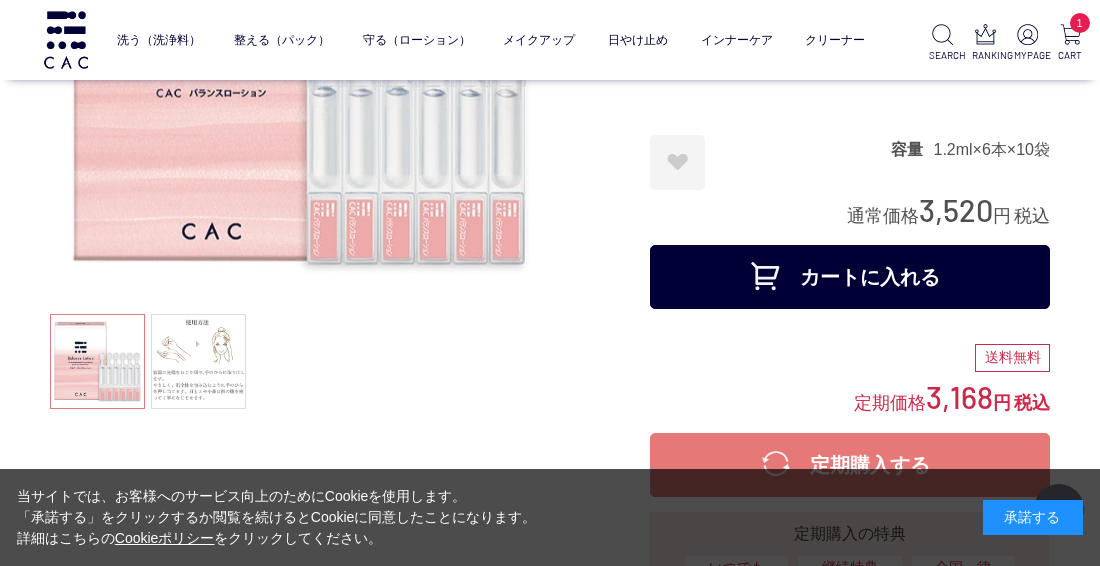 click on "カートに入れる" at bounding box center [850, 277] 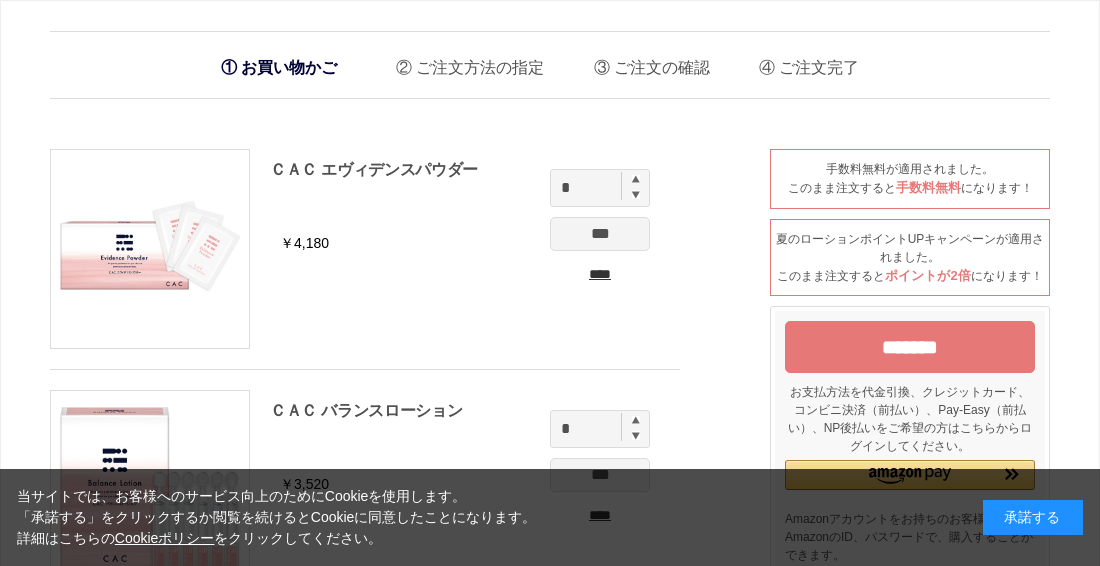 scroll, scrollTop: 0, scrollLeft: 0, axis: both 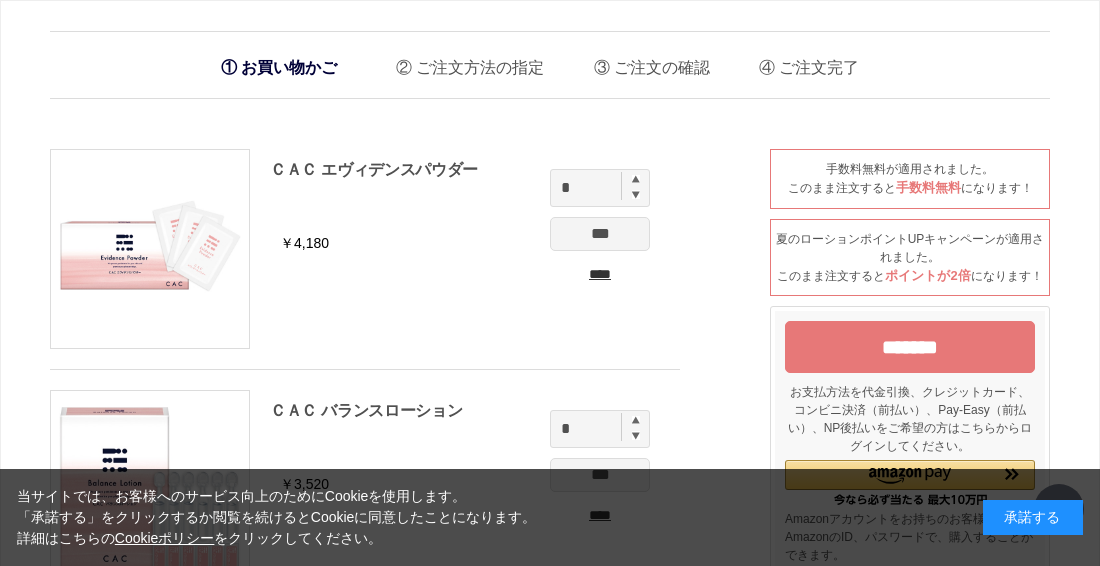 click on "*******" at bounding box center [910, 347] 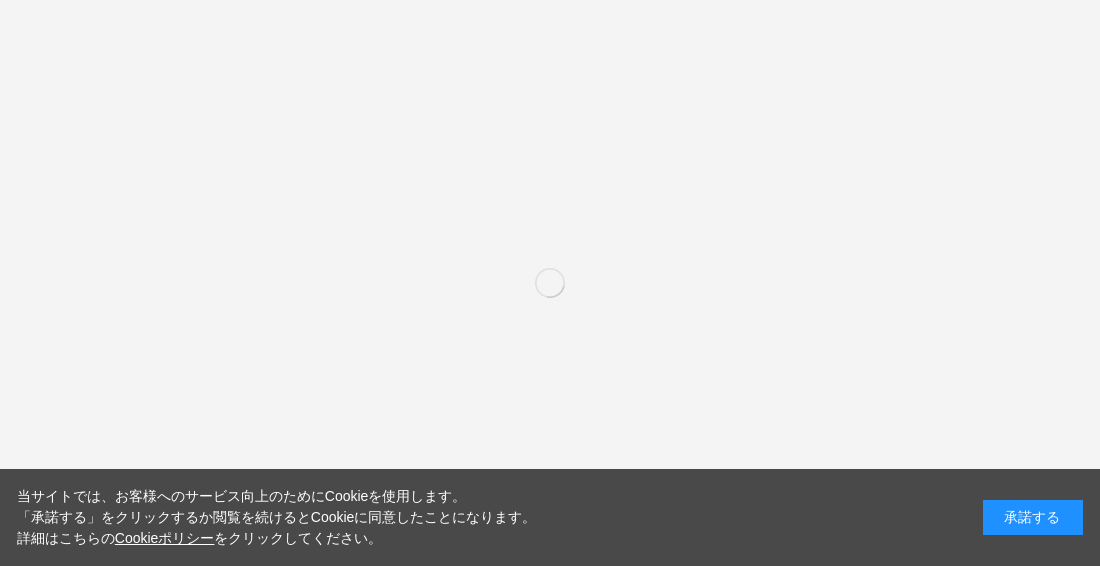 scroll, scrollTop: 0, scrollLeft: 0, axis: both 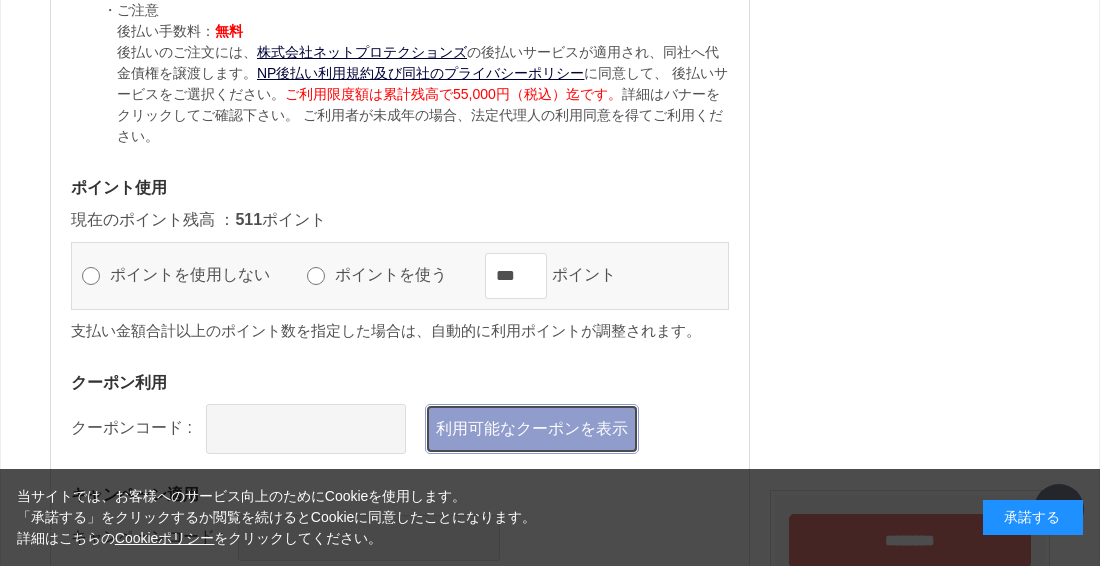 click on "利用可能なクーポンを表示" at bounding box center (532, 429) 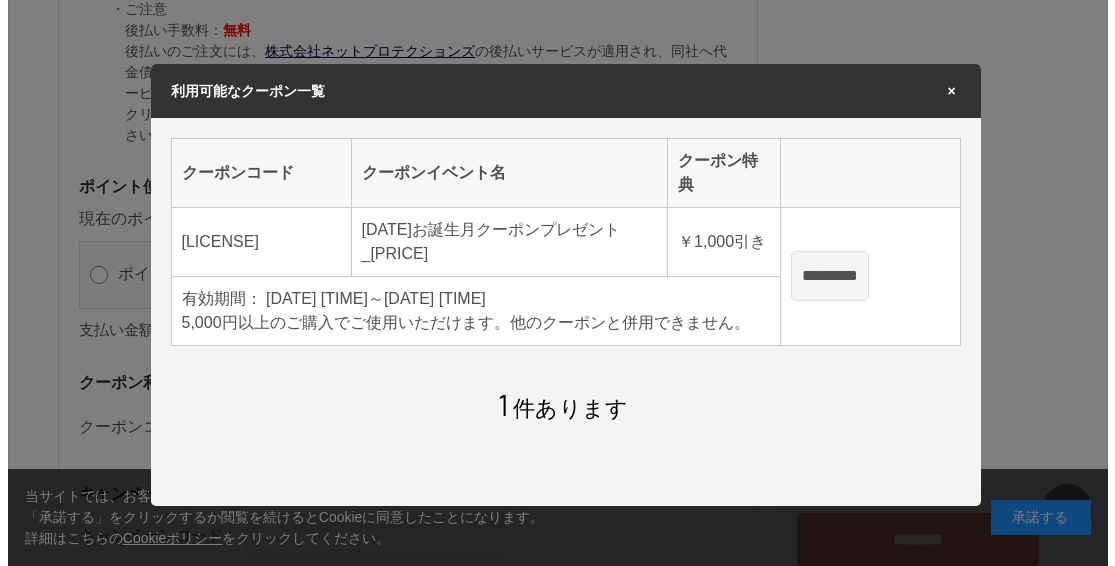 scroll, scrollTop: 0, scrollLeft: 0, axis: both 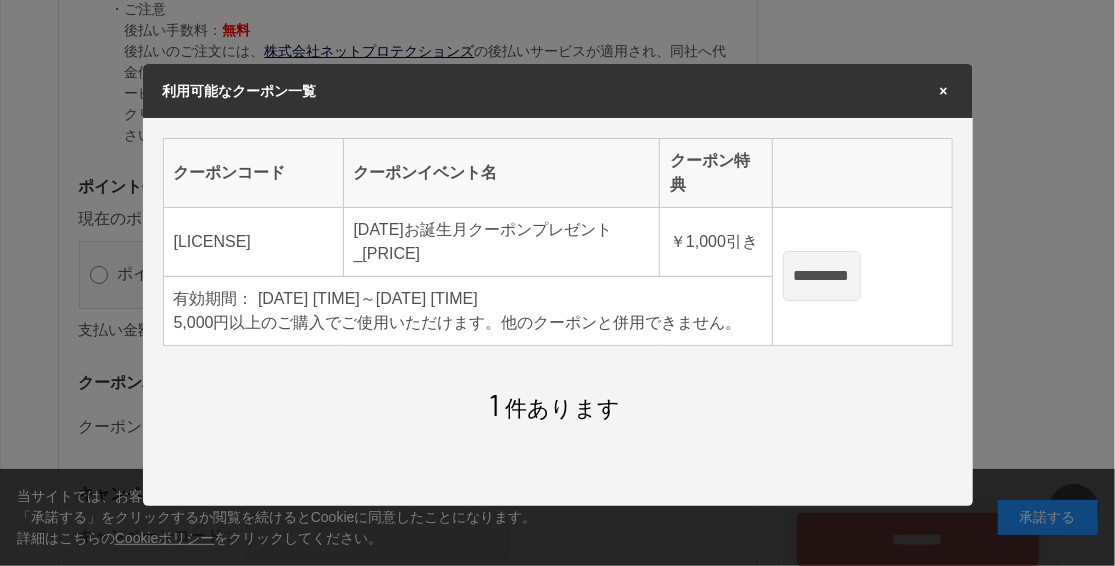 click on "*********" at bounding box center [822, 276] 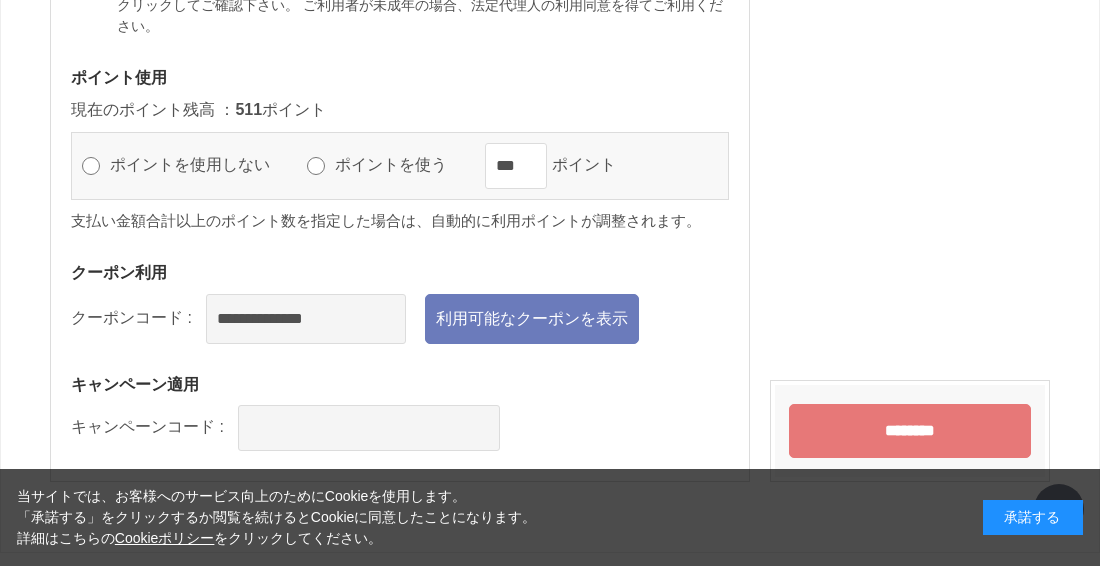 scroll, scrollTop: 2348, scrollLeft: 0, axis: vertical 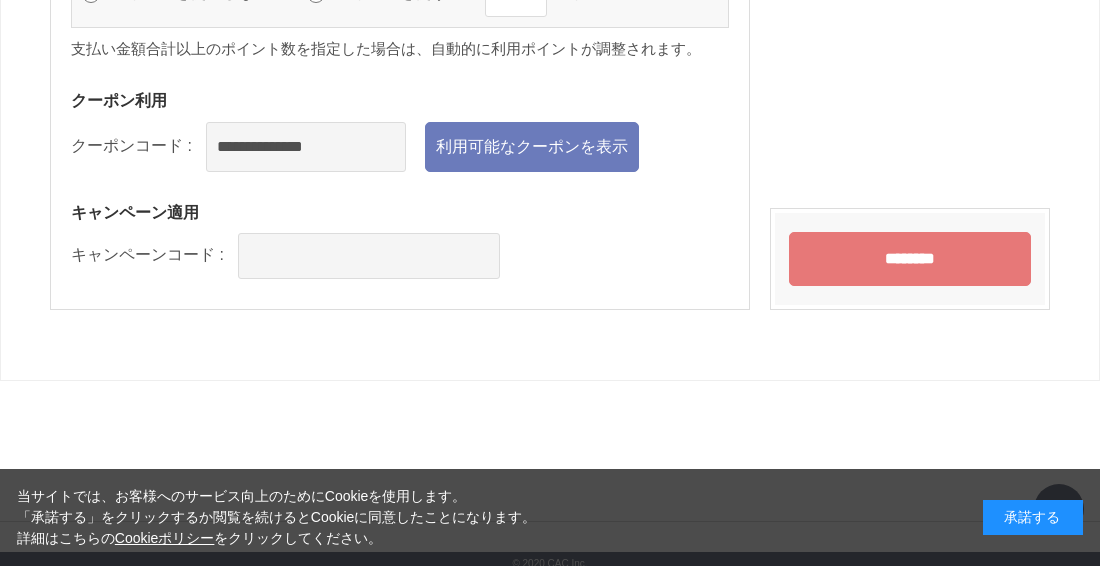 click on "********" at bounding box center (910, 259) 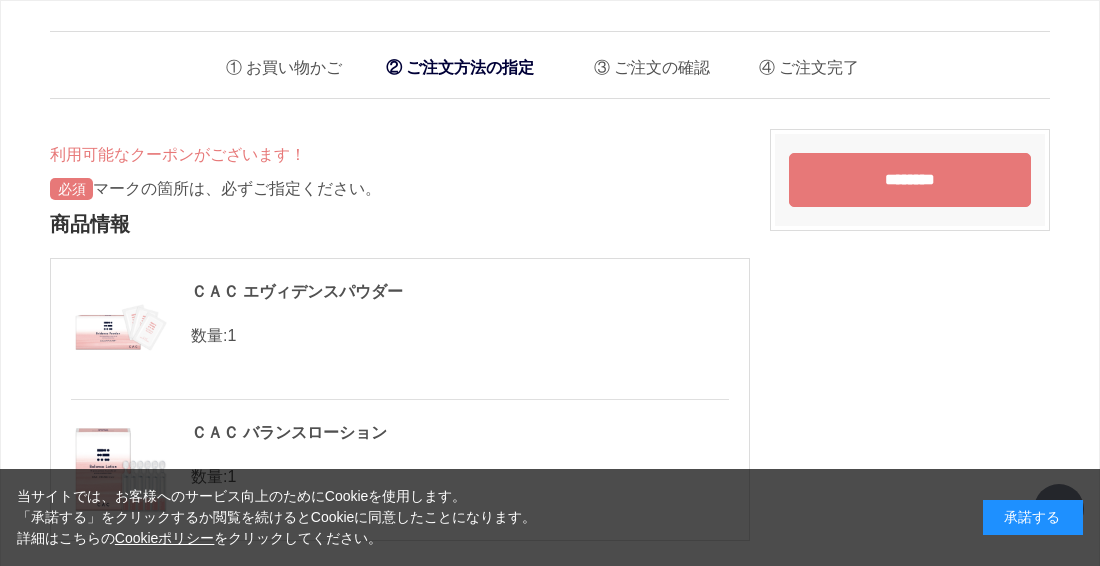 scroll, scrollTop: 1138, scrollLeft: 0, axis: vertical 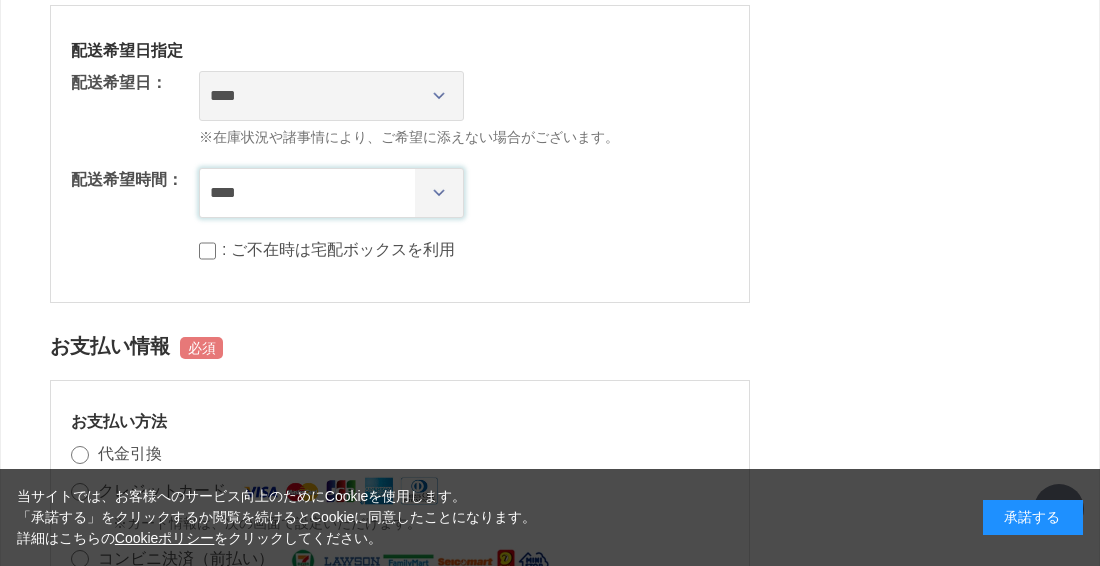 click on "**** *** ****** ****** ****** ******" at bounding box center [331, 193] 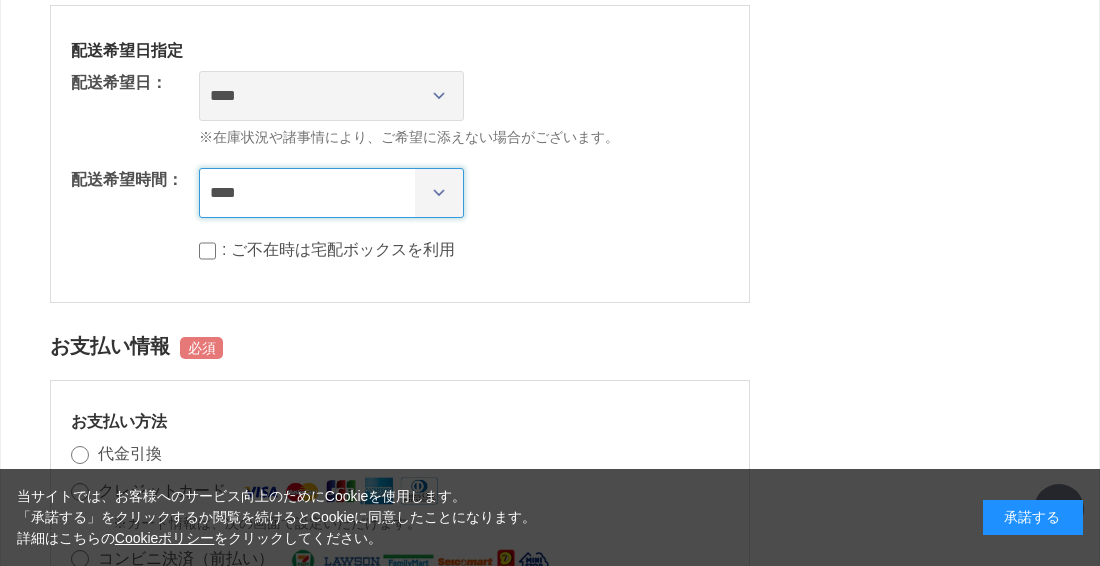 select on "**" 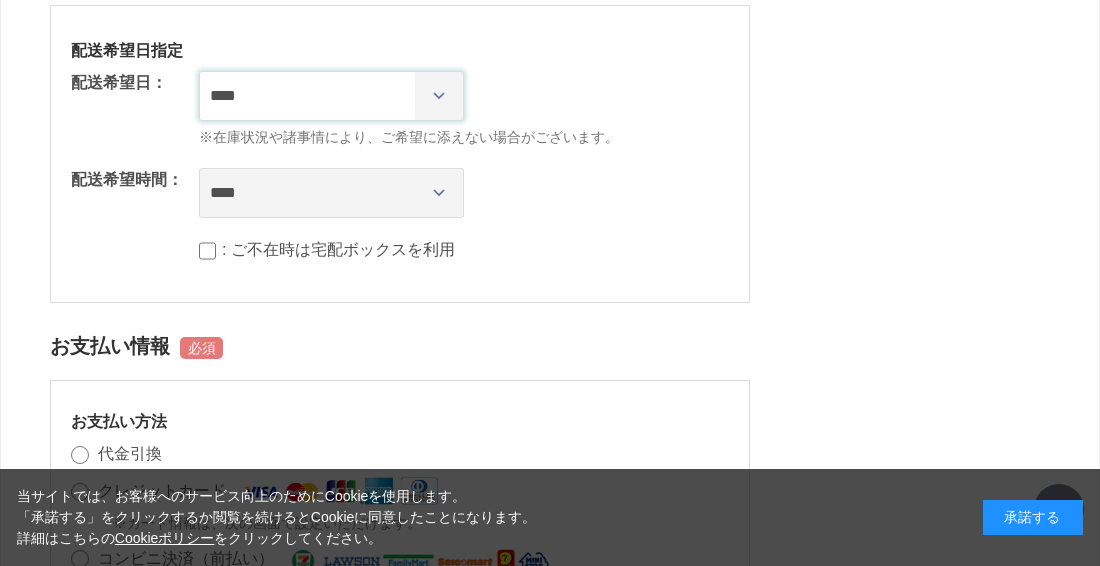 click on "**********" at bounding box center (331, 96) 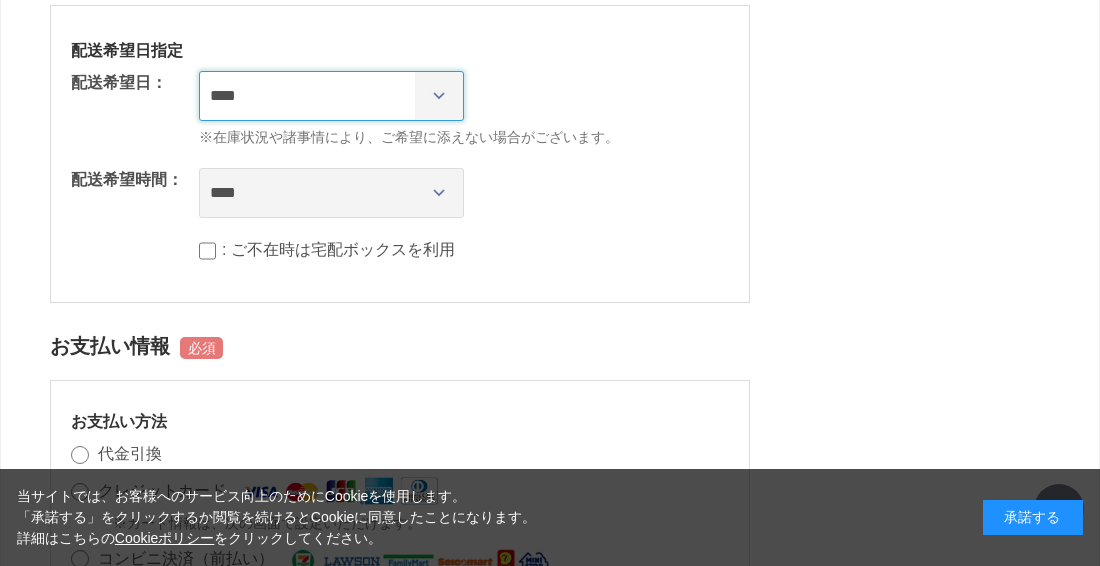 select on "********" 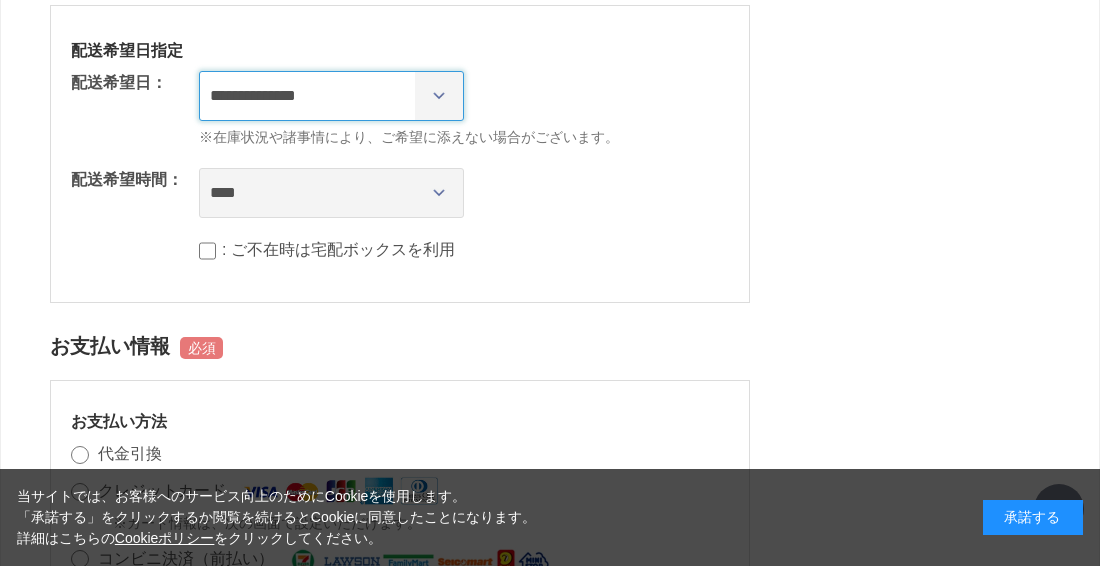 click on "**********" at bounding box center (331, 96) 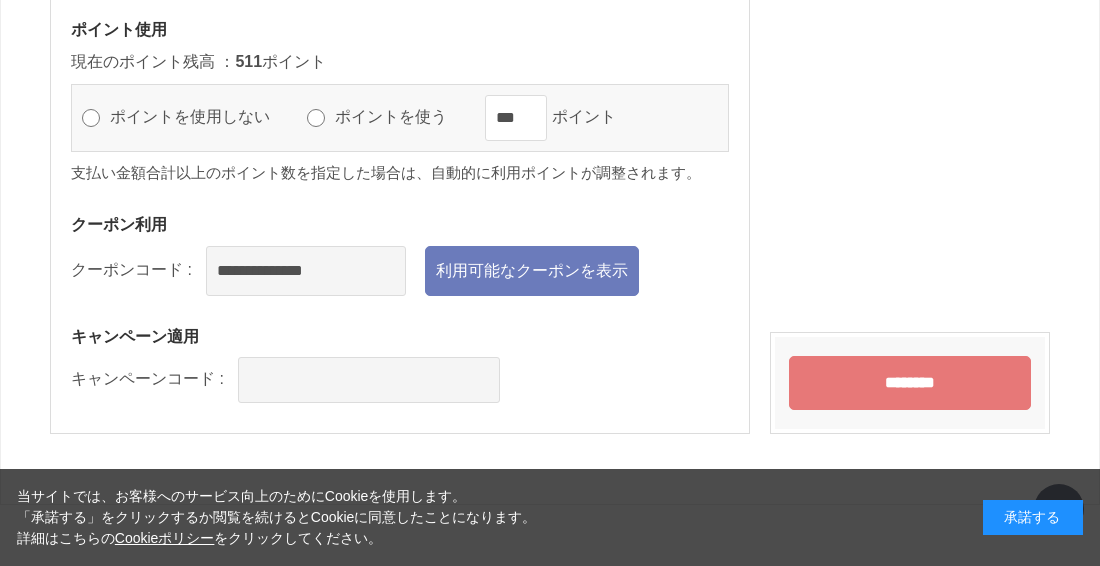 scroll, scrollTop: 2348, scrollLeft: 0, axis: vertical 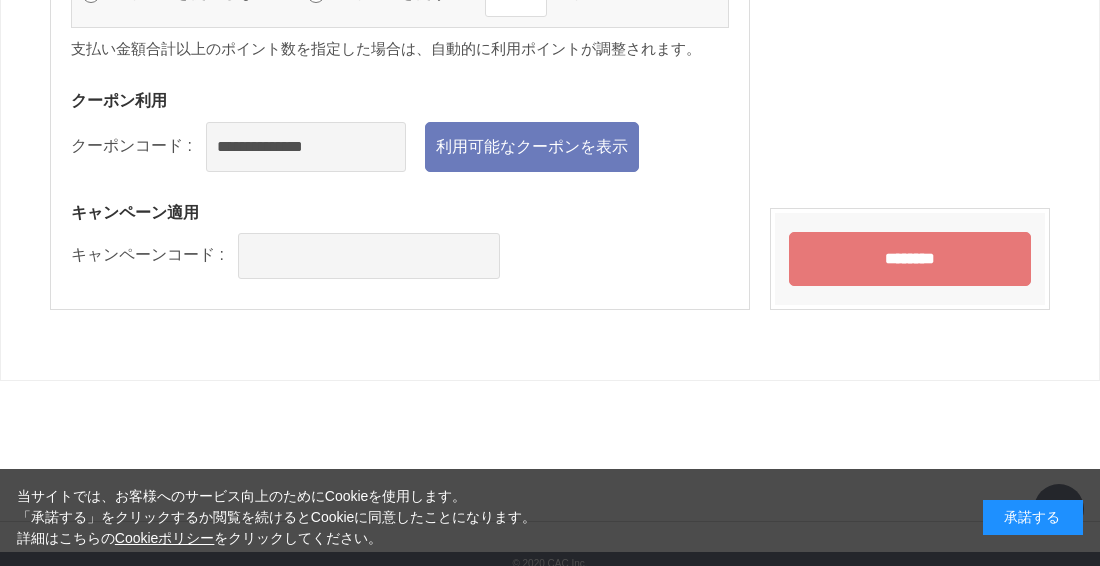 click on "********" at bounding box center [910, 259] 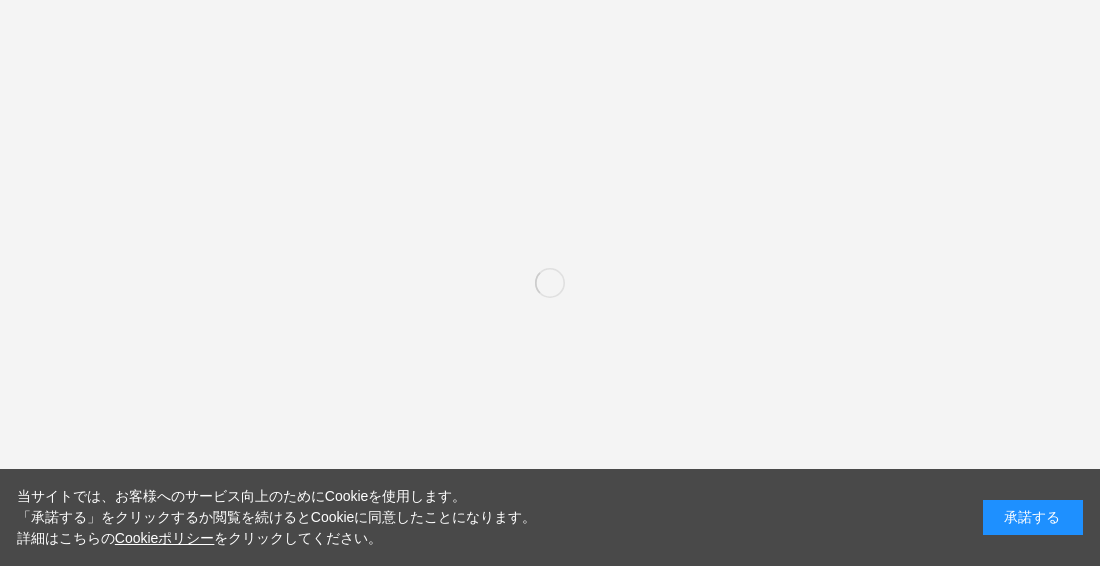 scroll, scrollTop: 0, scrollLeft: 0, axis: both 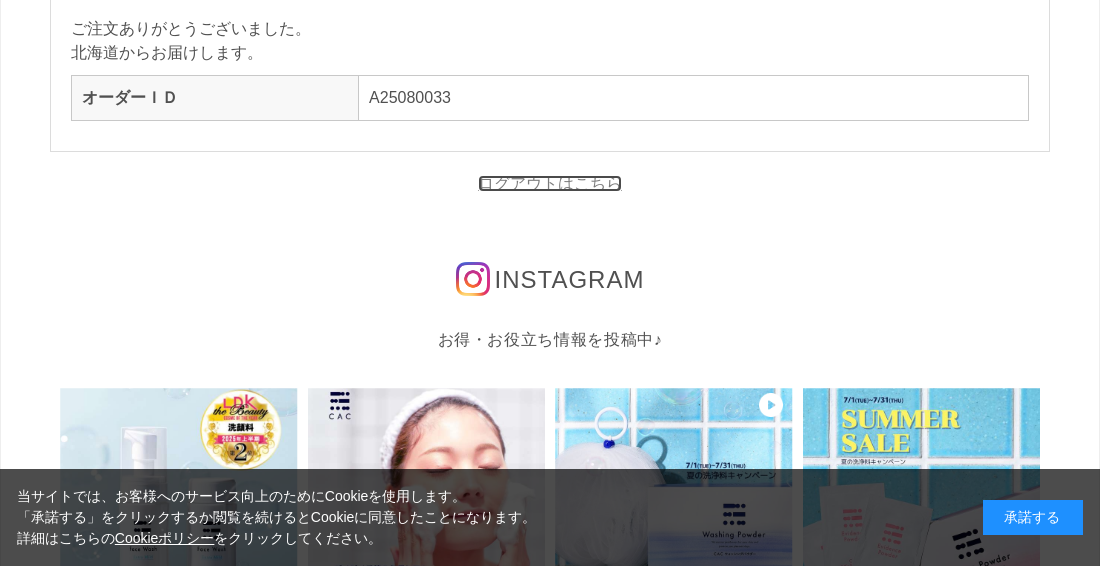 click on "ログアウトはこちら" at bounding box center (550, 183) 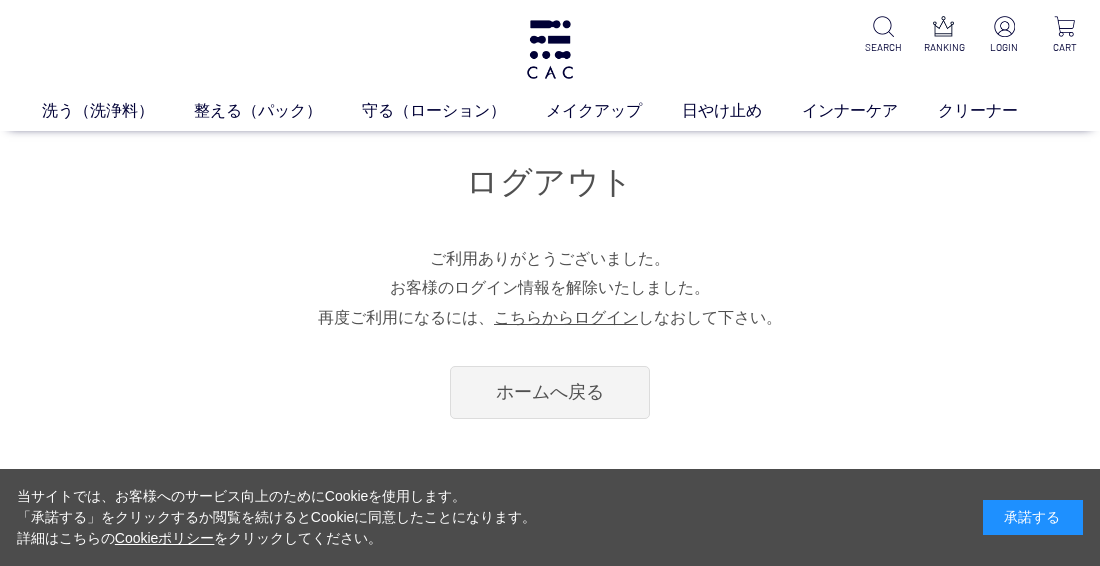scroll, scrollTop: 0, scrollLeft: 0, axis: both 